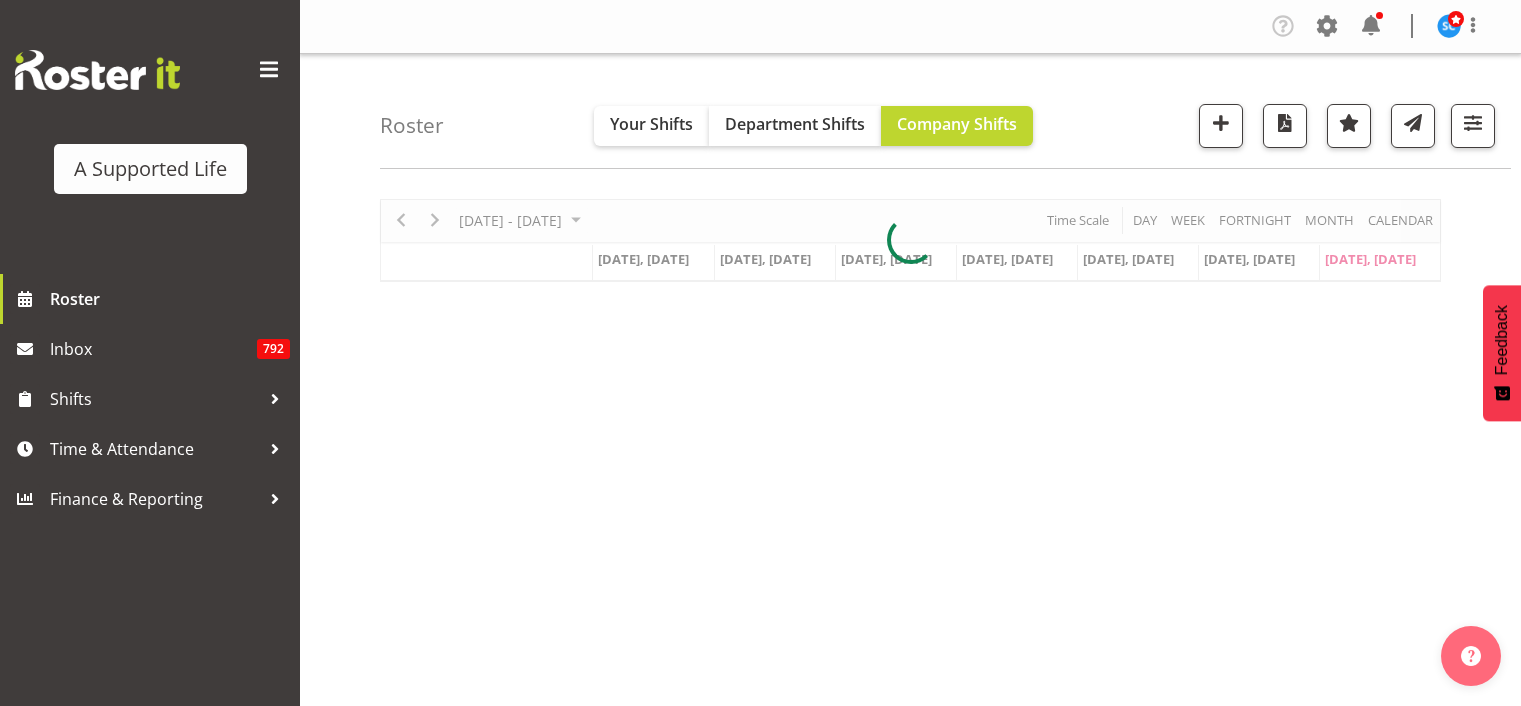 scroll, scrollTop: 0, scrollLeft: 0, axis: both 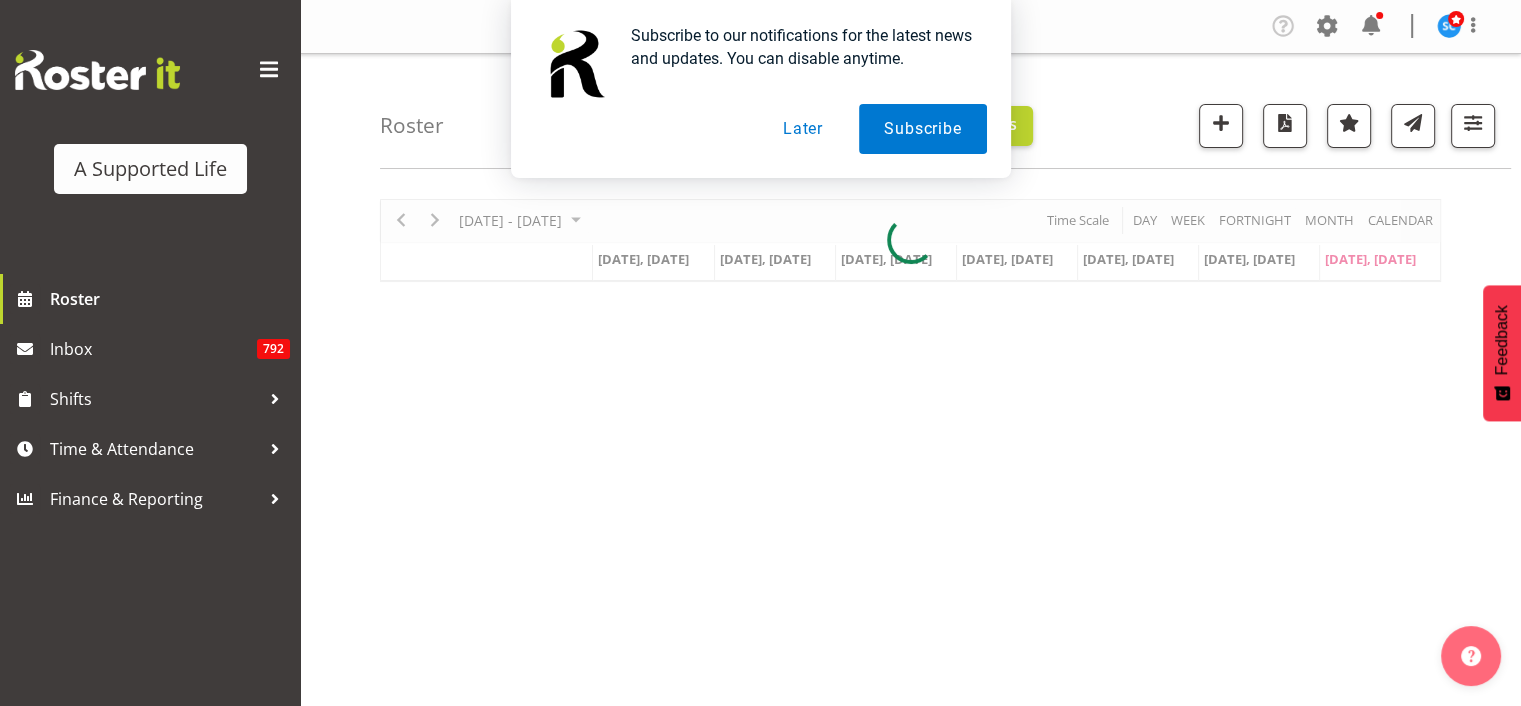 click on "Later" at bounding box center [803, 129] 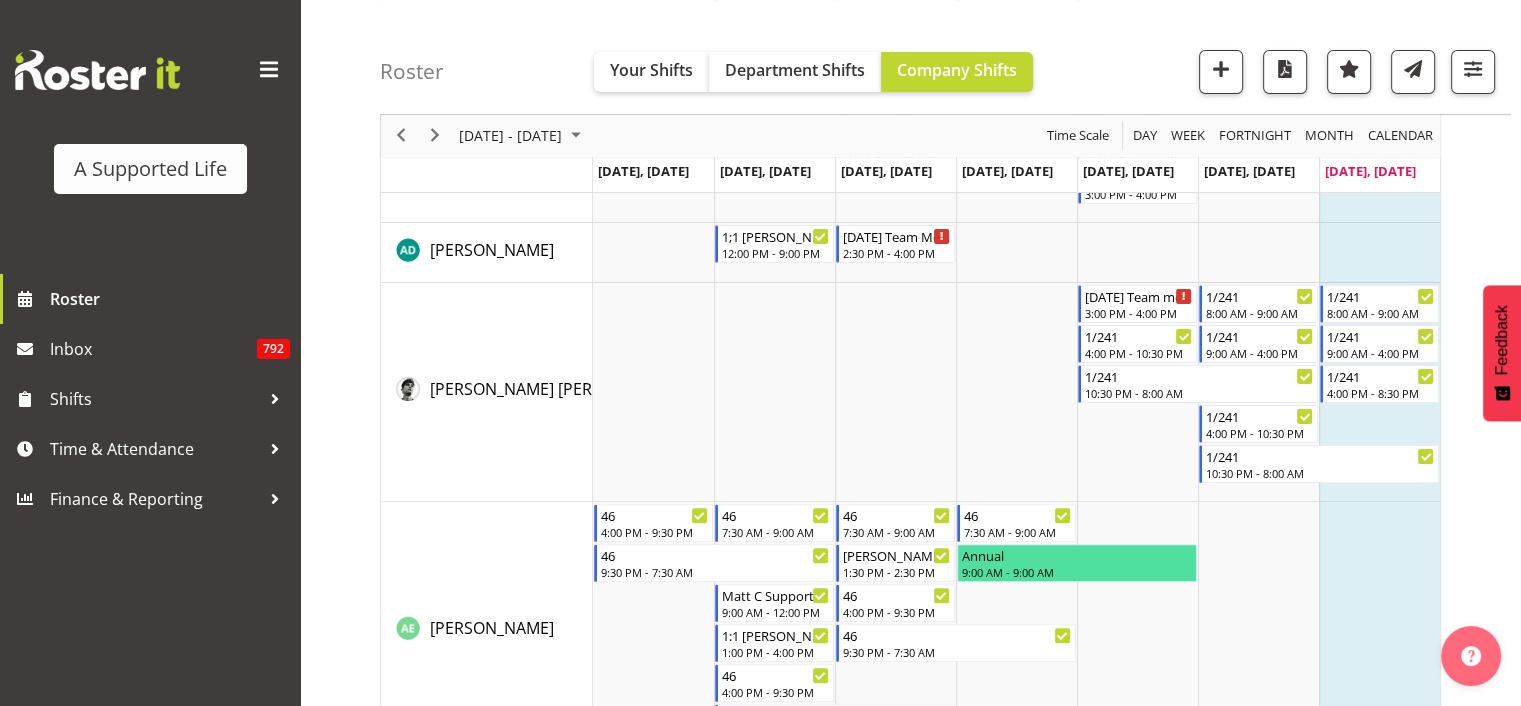 scroll, scrollTop: 78, scrollLeft: 0, axis: vertical 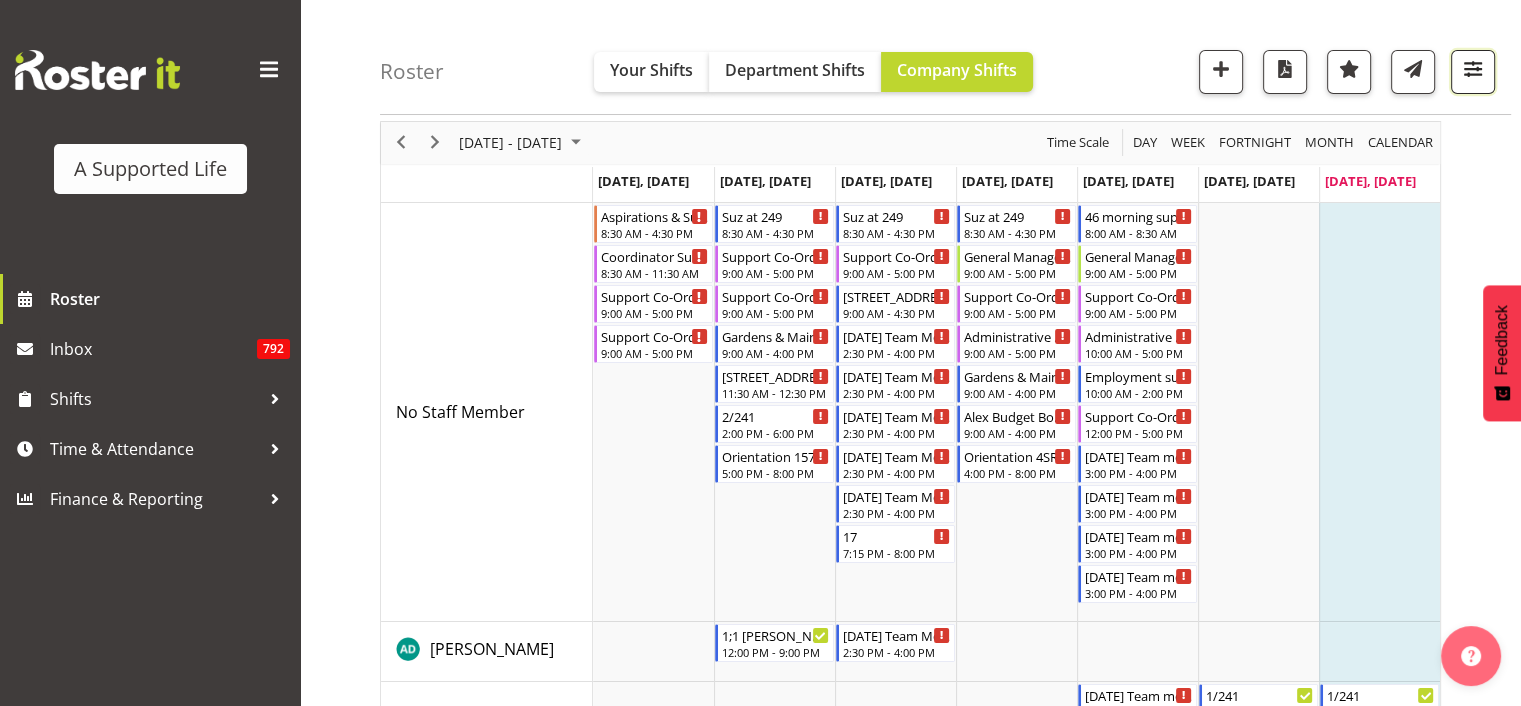 click at bounding box center (1473, 69) 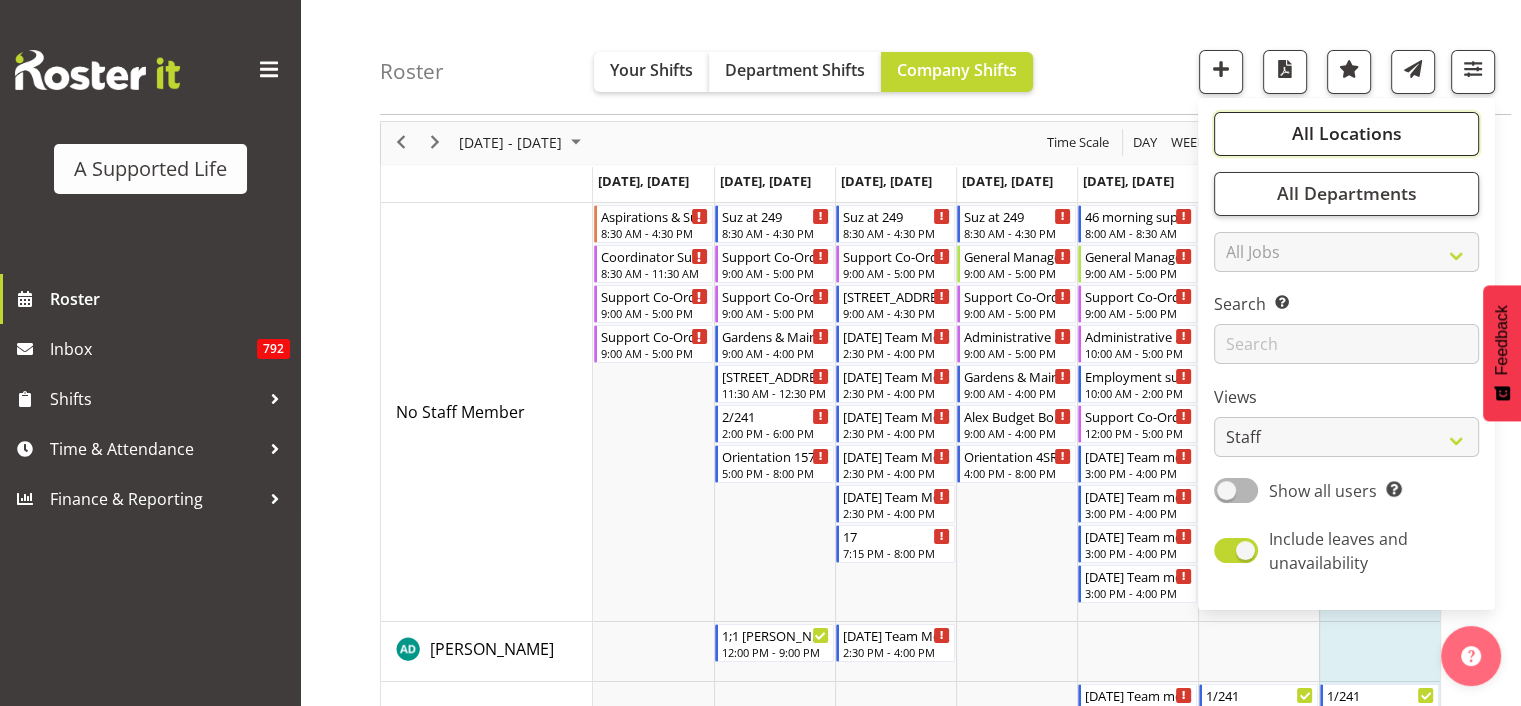click on "All Locations" at bounding box center (1346, 134) 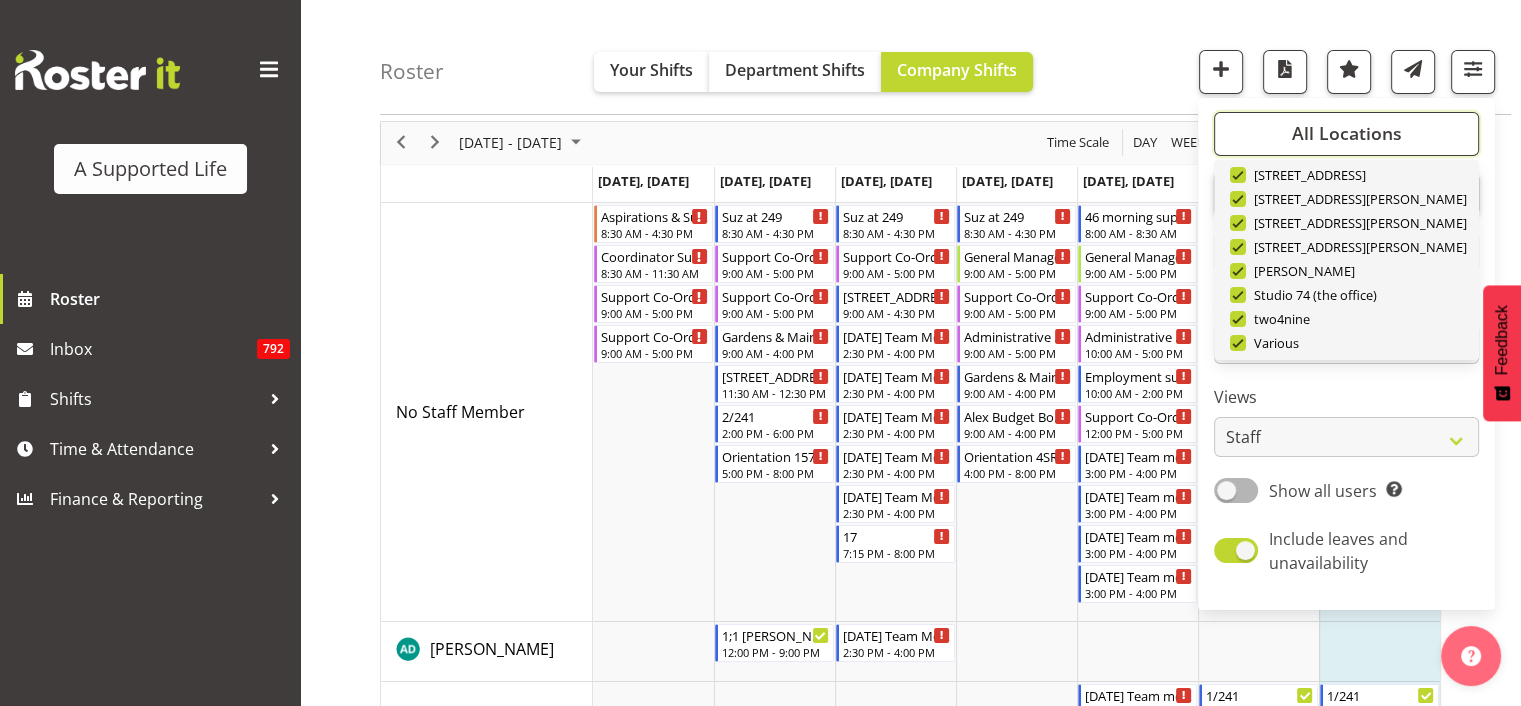 scroll, scrollTop: 672, scrollLeft: 0, axis: vertical 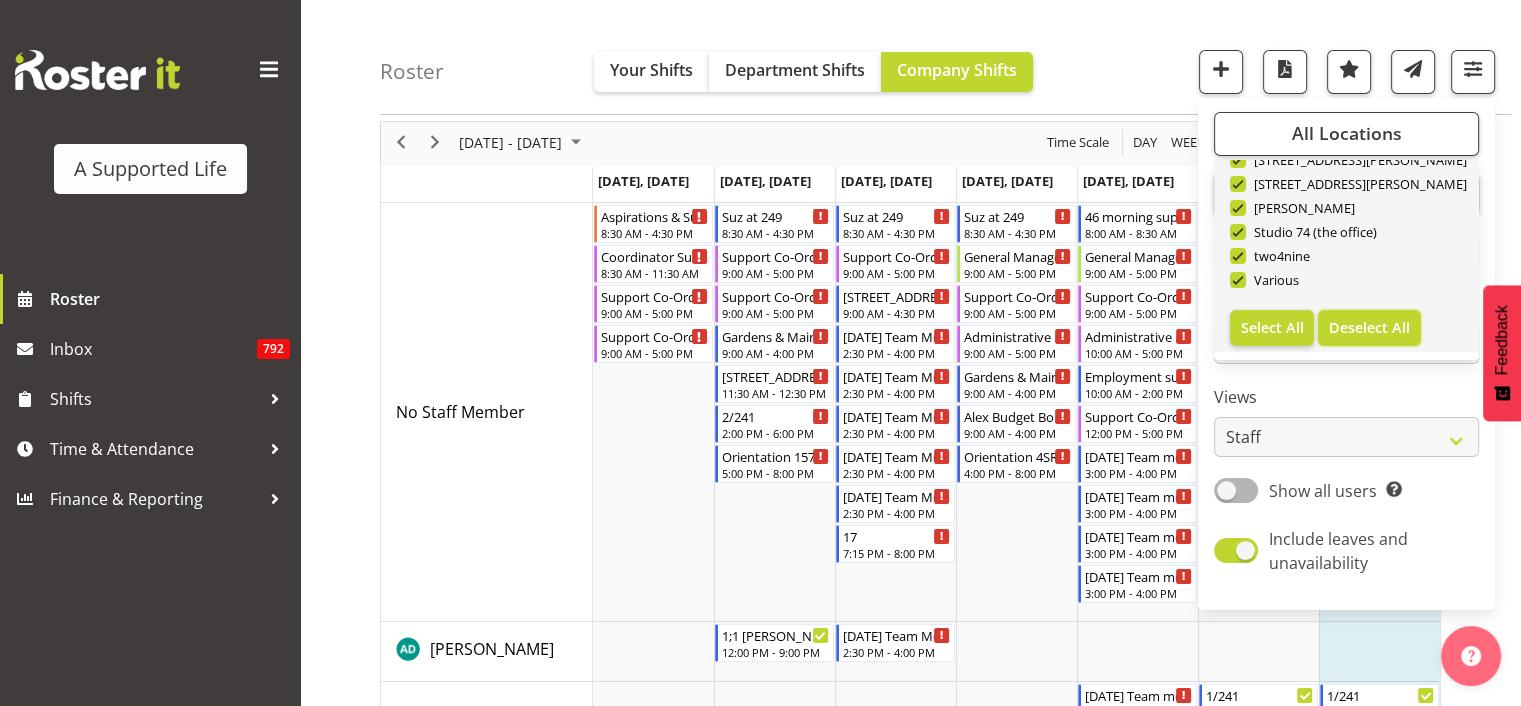 click on "Deselect All" at bounding box center (1369, 327) 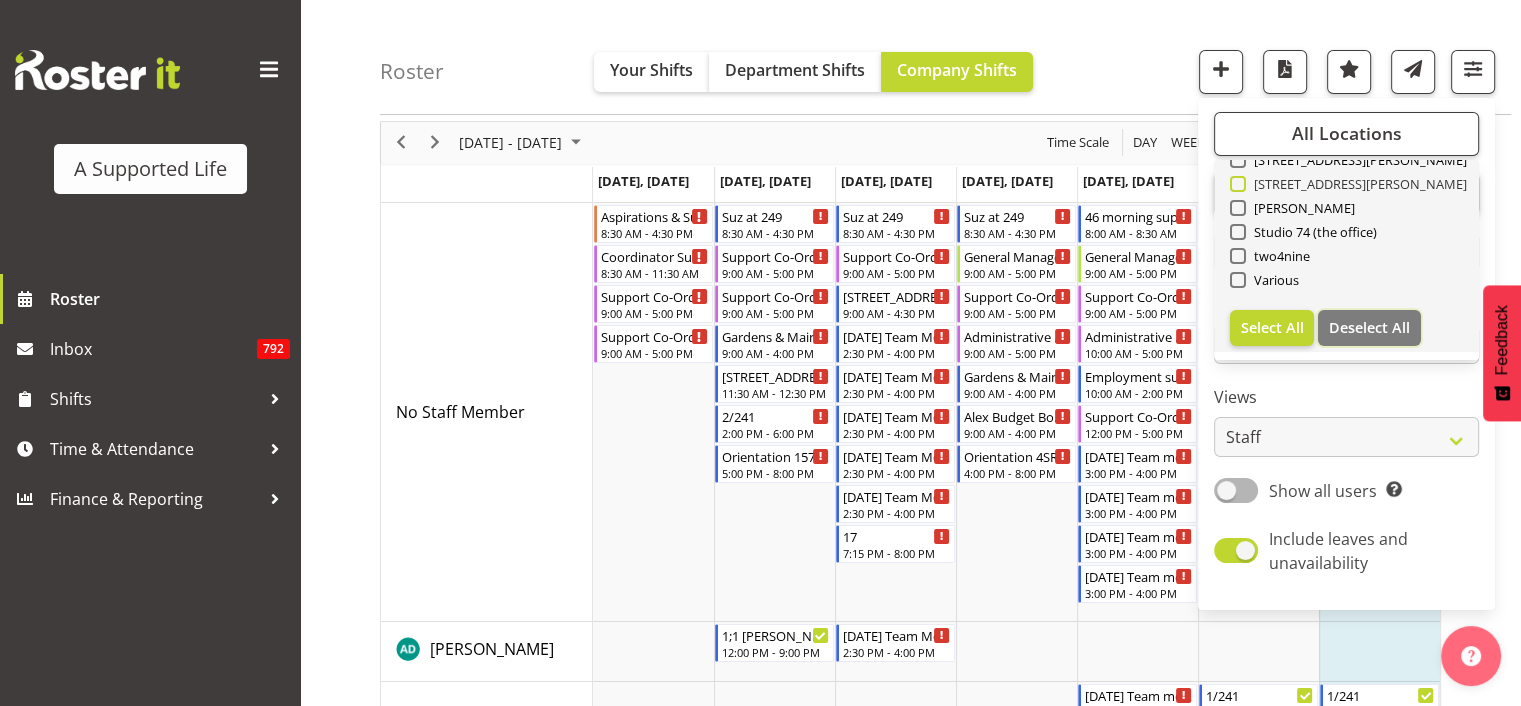 checkbox on "false" 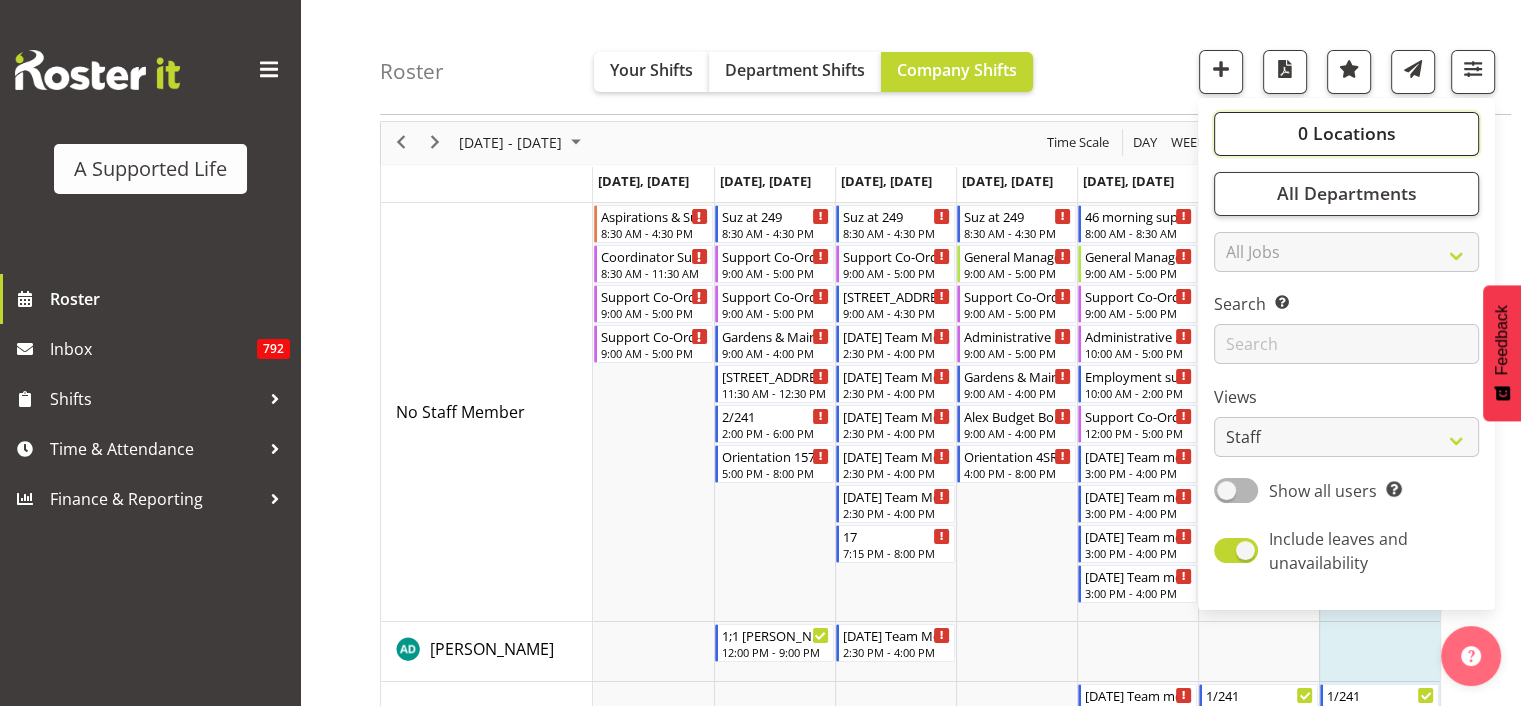 click on "0 Locations" at bounding box center (1346, 134) 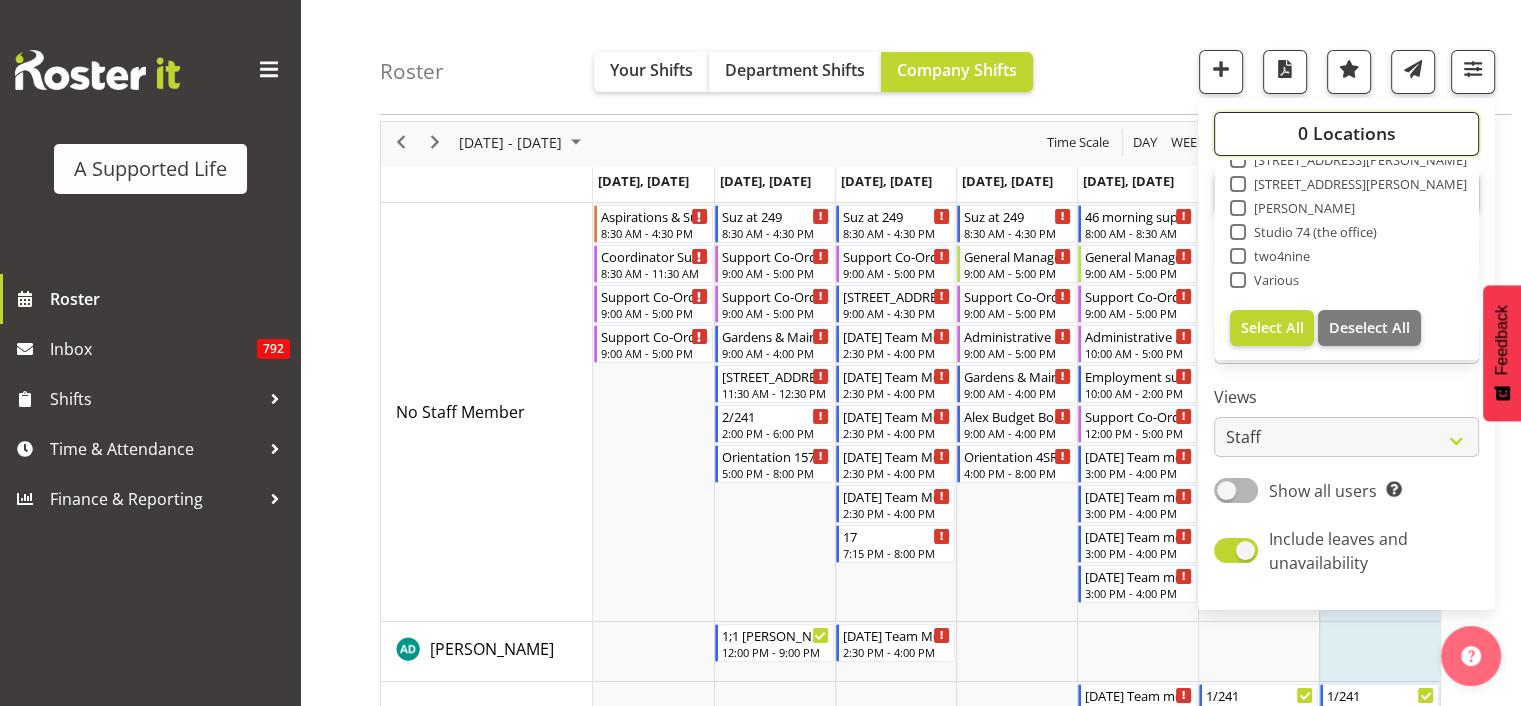 click on "0 Locations" at bounding box center [1346, 134] 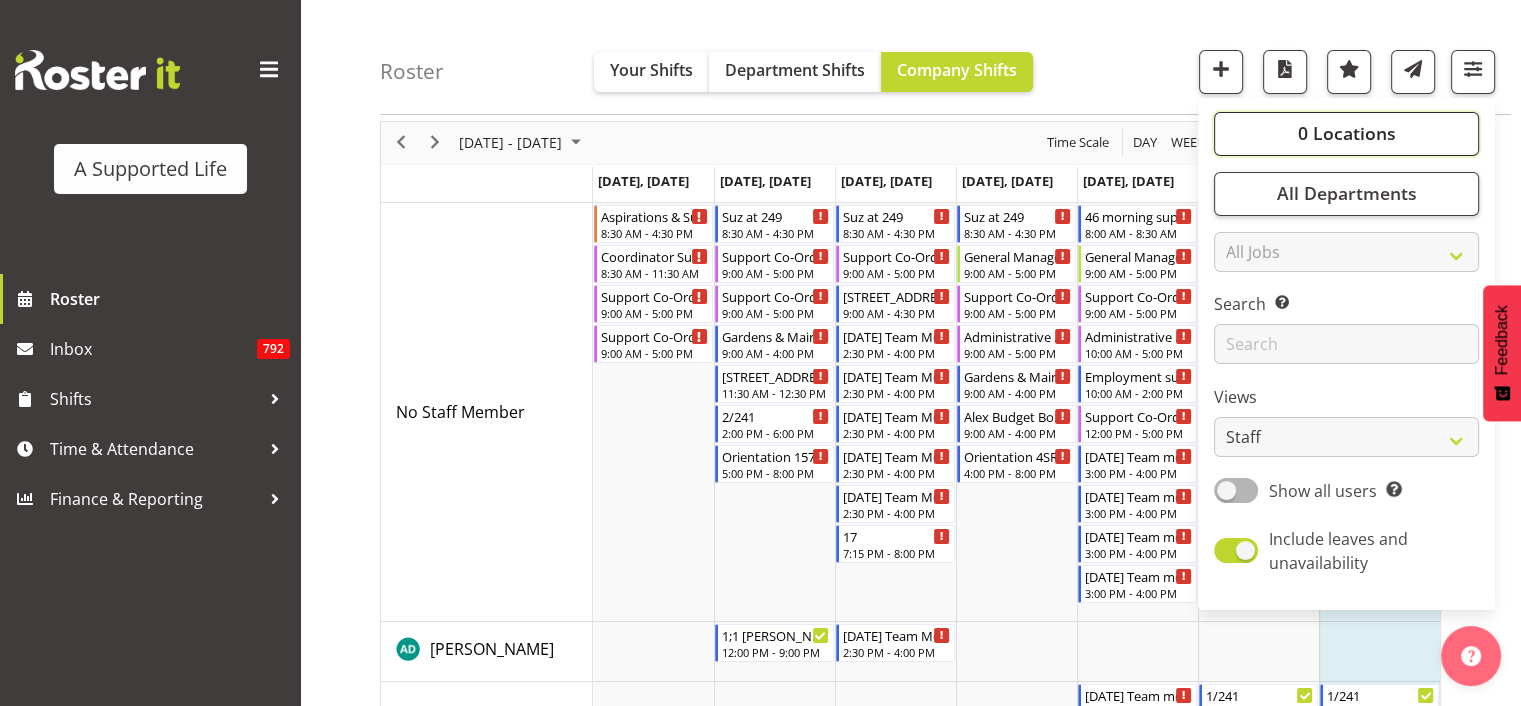 click on "0 Locations" at bounding box center [1346, 134] 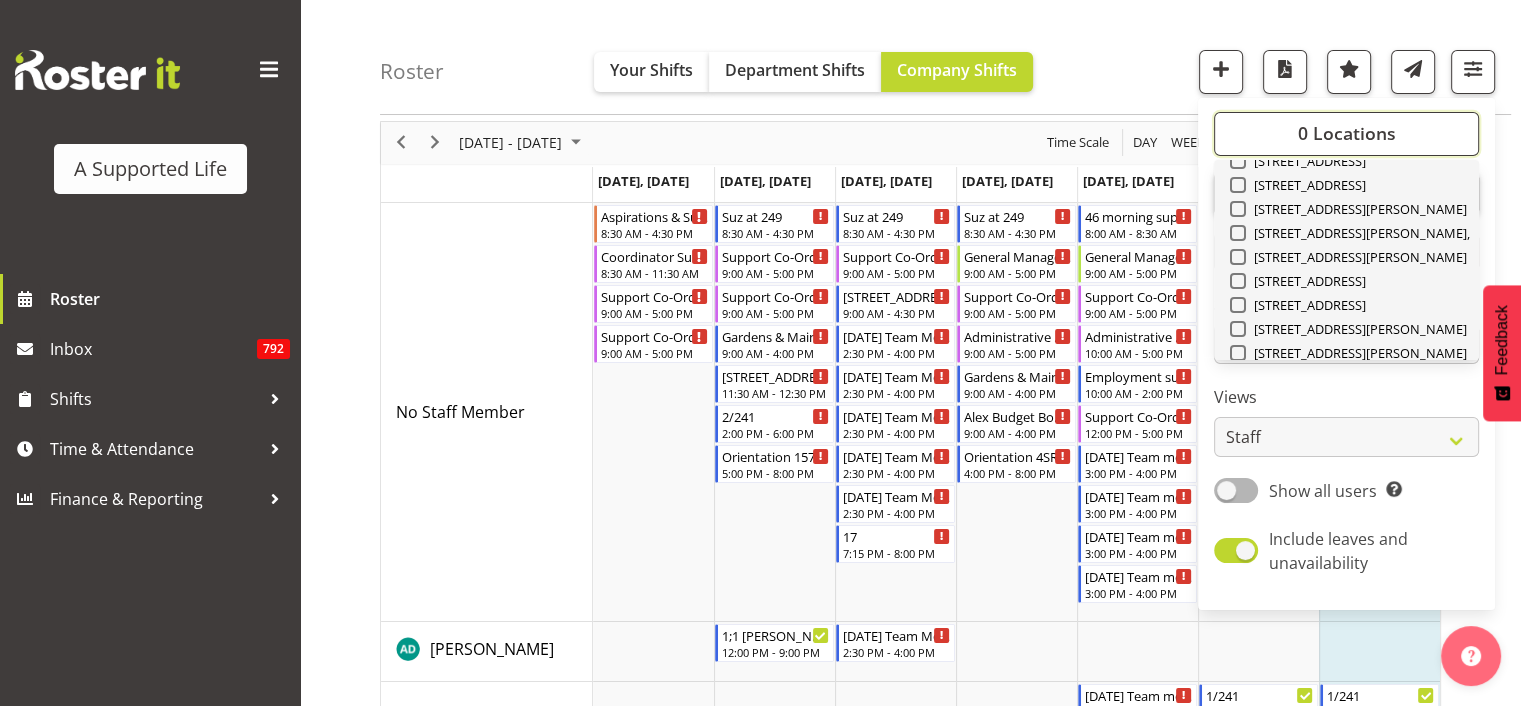 scroll, scrollTop: 500, scrollLeft: 0, axis: vertical 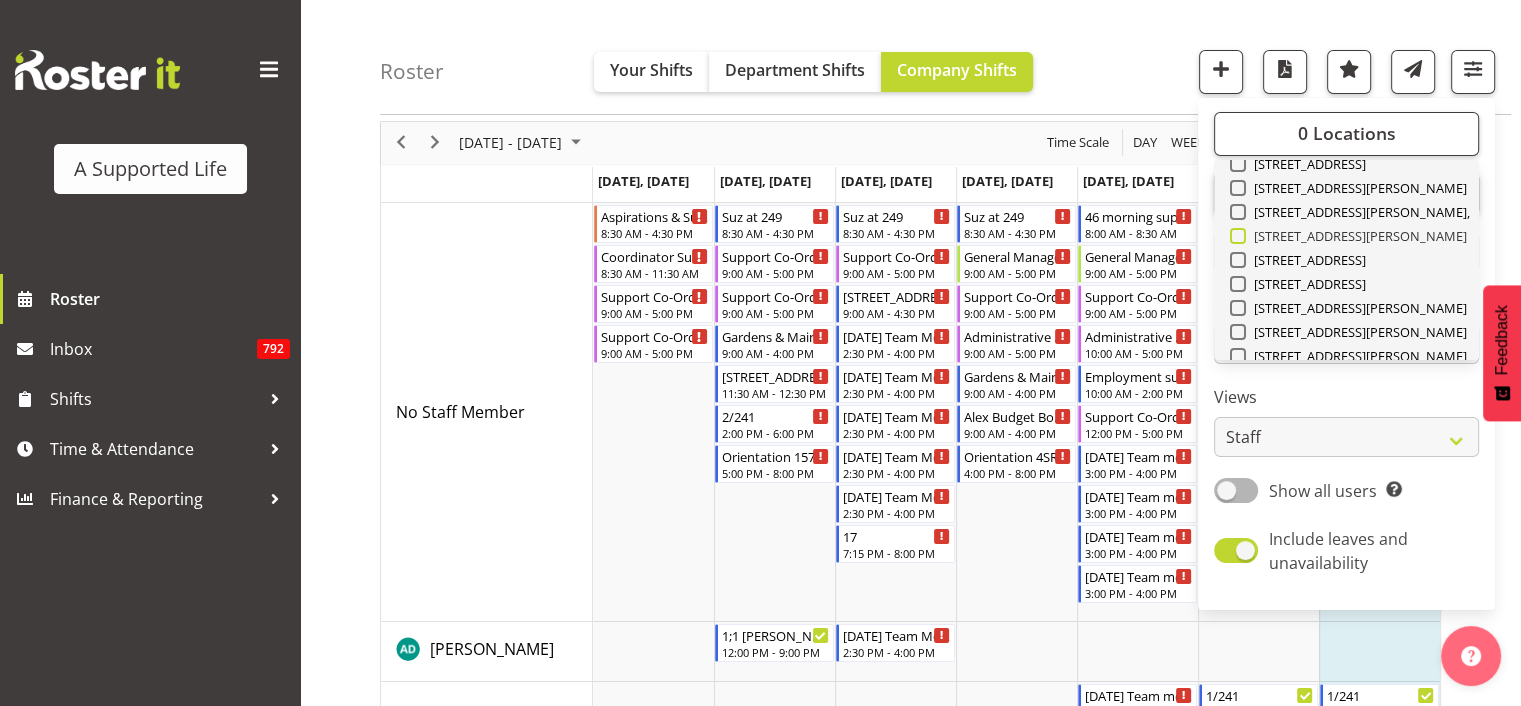 click at bounding box center [1238, 236] 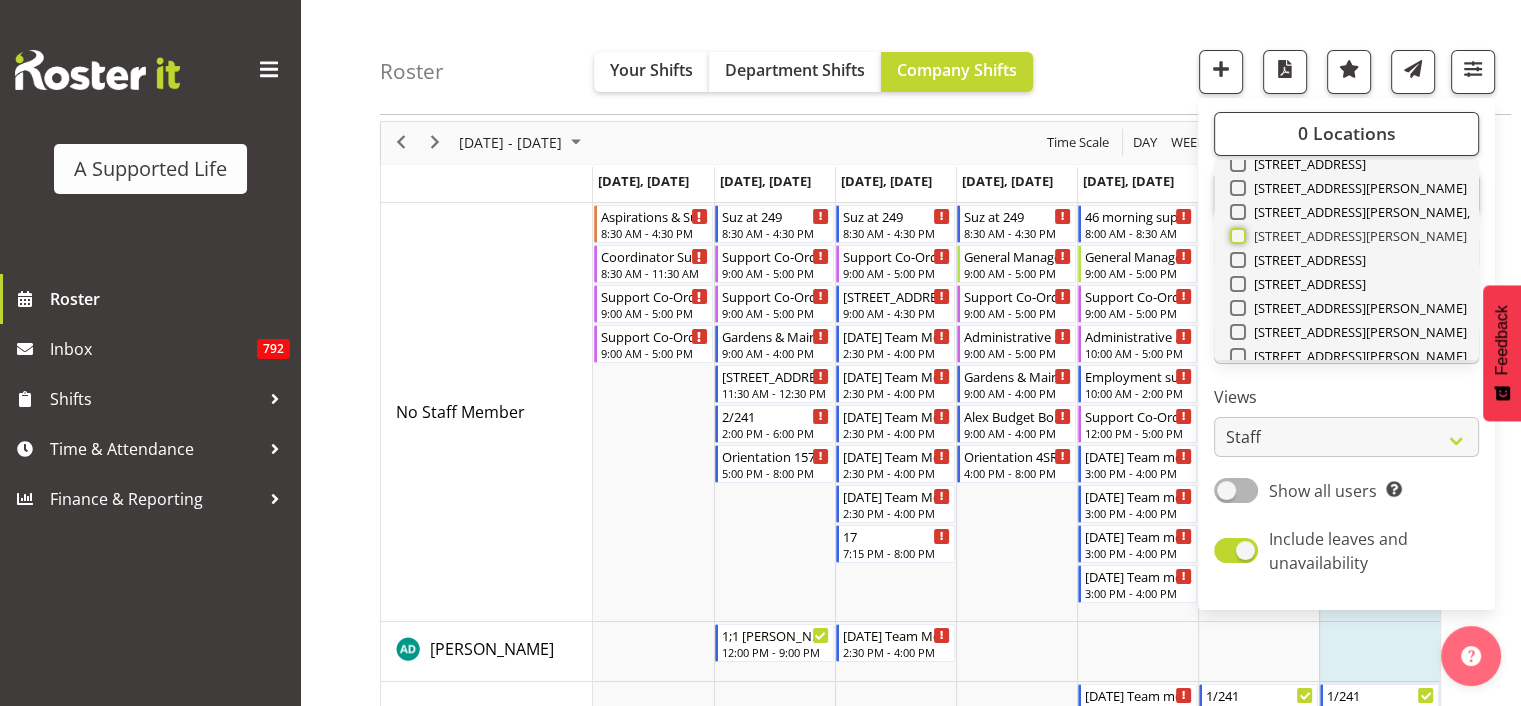 click on "[STREET_ADDRESS][PERSON_NAME]" at bounding box center [1236, 236] 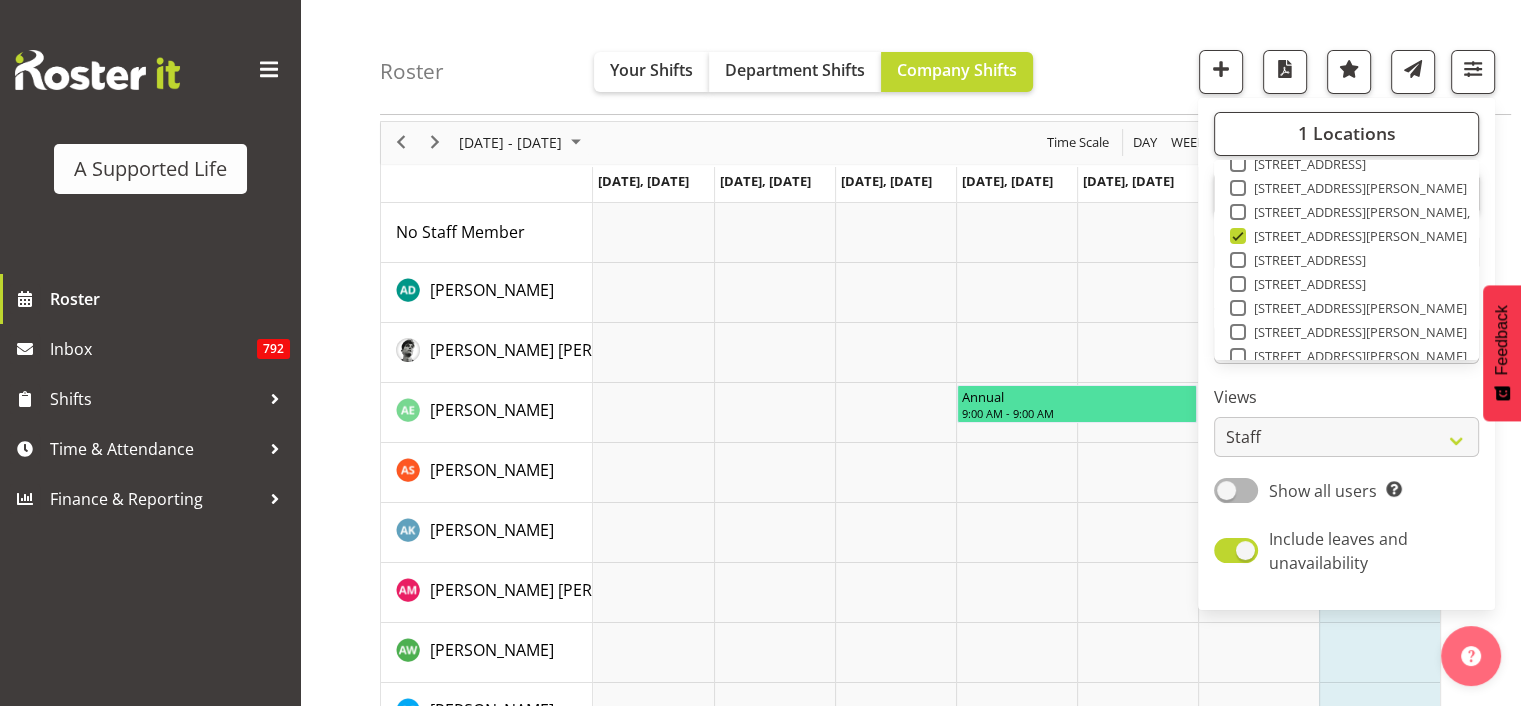 click on "[DATE] - [DATE] [DATE] Day Week Fortnight Month calendar Month Agenda Time Scale [DATE], [DATE], [DATE], [DATE], [DATE], [DATE], [DATE], [DATE] No Staff Member [PERSON_NAME] [PERSON_NAME] [PERSON_NAME] [PERSON_NAME] [PERSON_NAME] [PERSON_NAME] [PERSON_NAME] [PERSON_NAME] [PERSON_NAME] [PERSON_NAME] [PERSON_NAME] Del [PERSON_NAME] [PERSON_NAME] [PERSON_NAME] England [PERSON_NAME] [PERSON_NAME] [PERSON_NAME] [PERSON_NAME] [PERSON_NAME] [PERSON_NAME] [PERSON_NAME] [PERSON_NAME] [PERSON_NAME] [PERSON_NAME] [PERSON_NAME] [PERSON_NAME] [PERSON_NAME] [PERSON_NAME] [PERSON_NAME] [PERSON_NAME] [PERSON_NAME] [PERSON_NAME] [PERSON_NAME] [PERSON_NAME] [PERSON_NAME] [PERSON_NAME] [PERSON_NAME] [PERSON_NAME] [PERSON_NAME] [PERSON_NAME] [PERSON_NAME] [PERSON_NAME] [PERSON_NAME] [PERSON_NAME] [PERSON_NAME] [PERSON_NAME] [PERSON_NAME] [PERSON_NAME] [PERSON_NAME] [PERSON_NAME] [PERSON_NAME] [PERSON_NAME] [PERSON_NAME] [PERSON_NAME] [PERSON_NAME] [PERSON_NAME] Annual" at bounding box center [950, 3549] 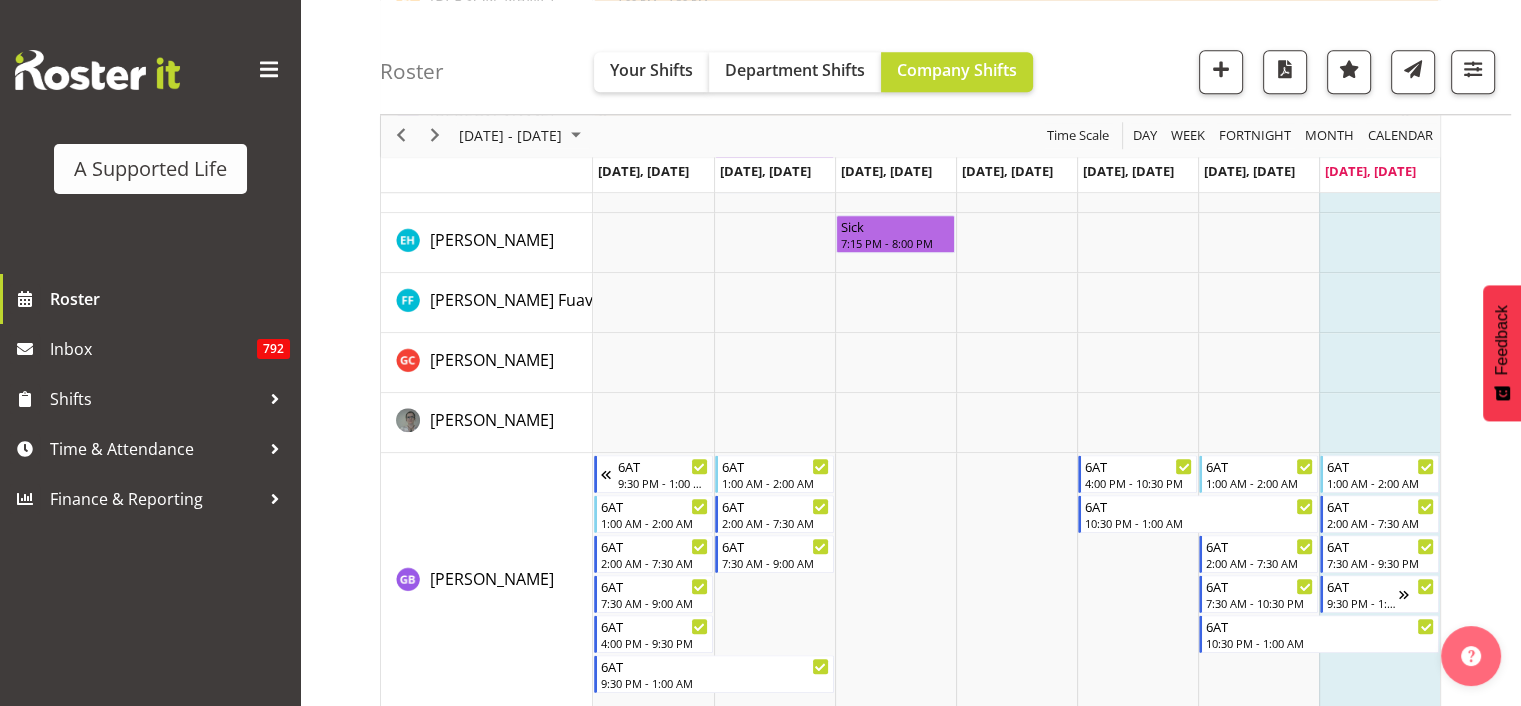 scroll, scrollTop: 1984, scrollLeft: 0, axis: vertical 